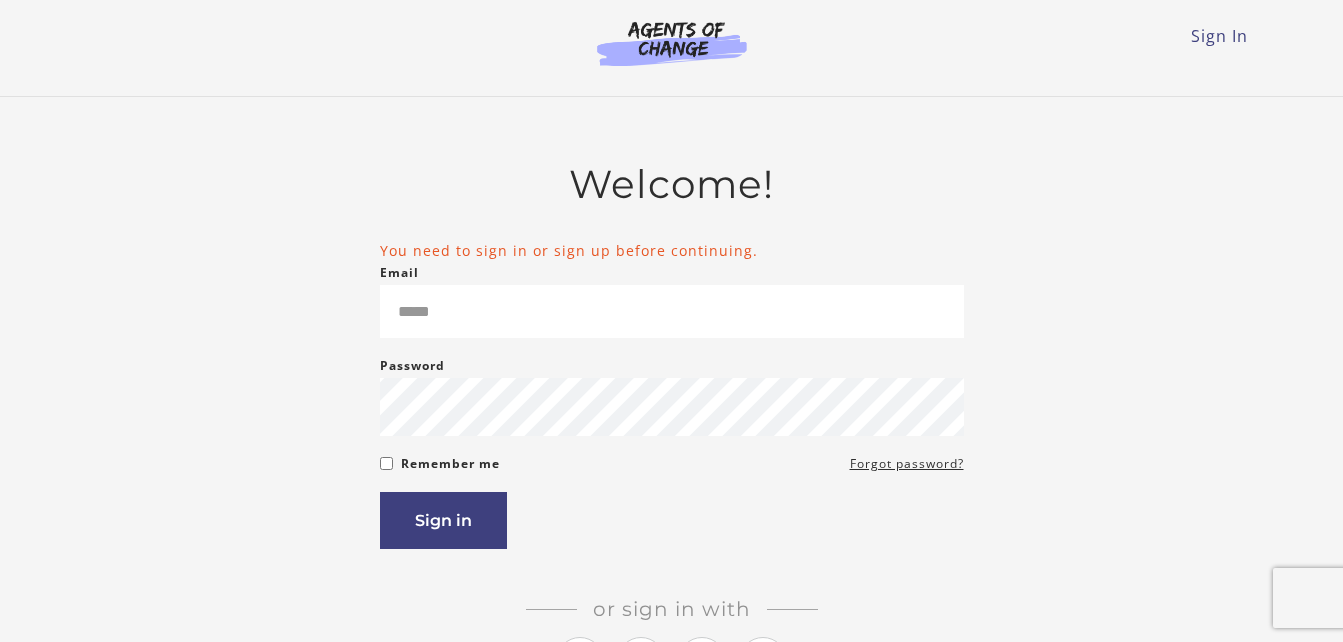 scroll, scrollTop: 0, scrollLeft: 0, axis: both 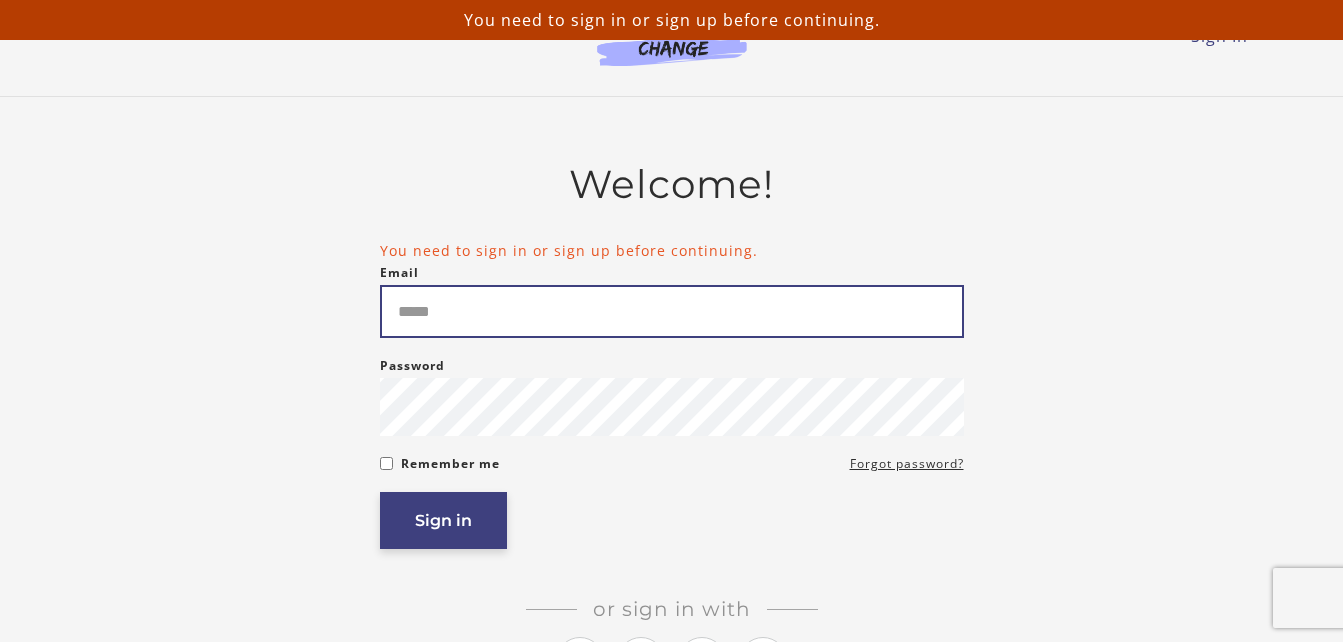 type on "**********" 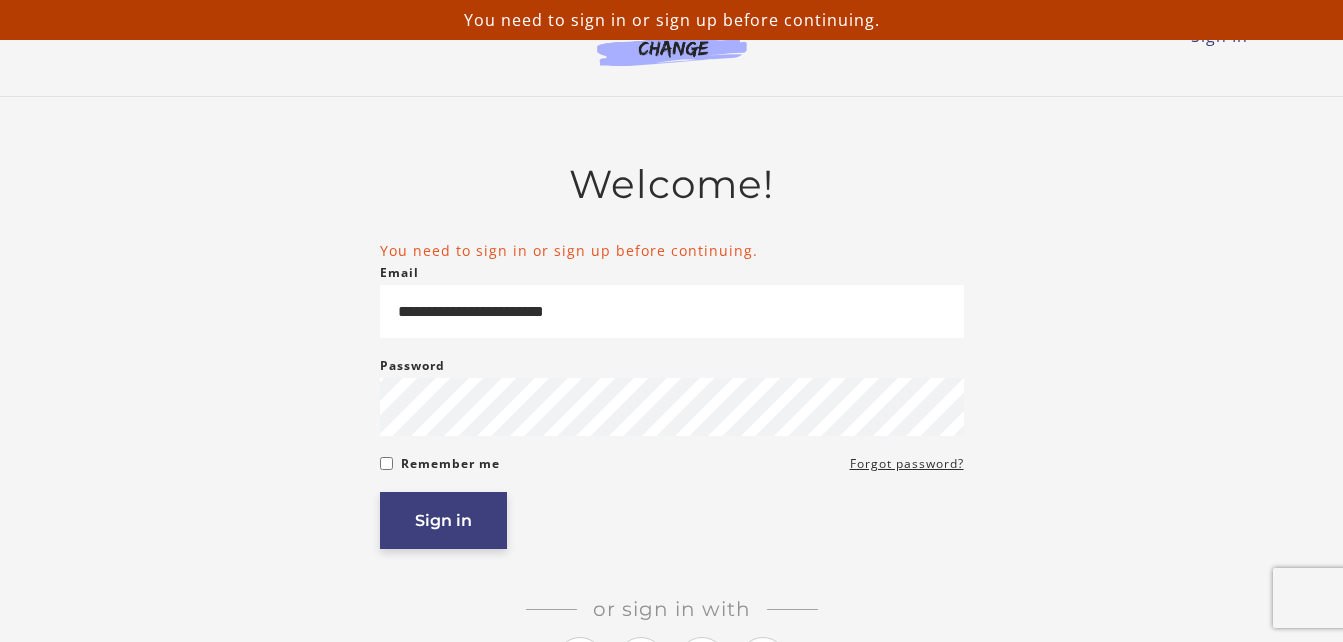 click on "Sign in" at bounding box center [443, 520] 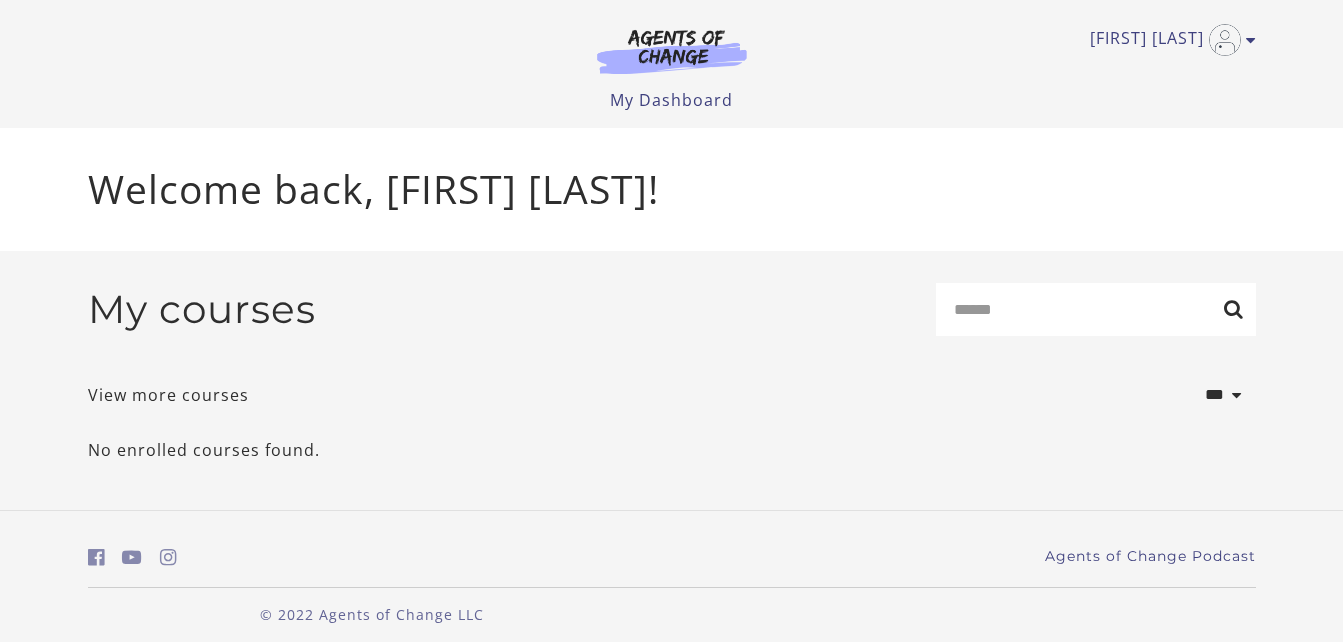 scroll, scrollTop: 0, scrollLeft: 0, axis: both 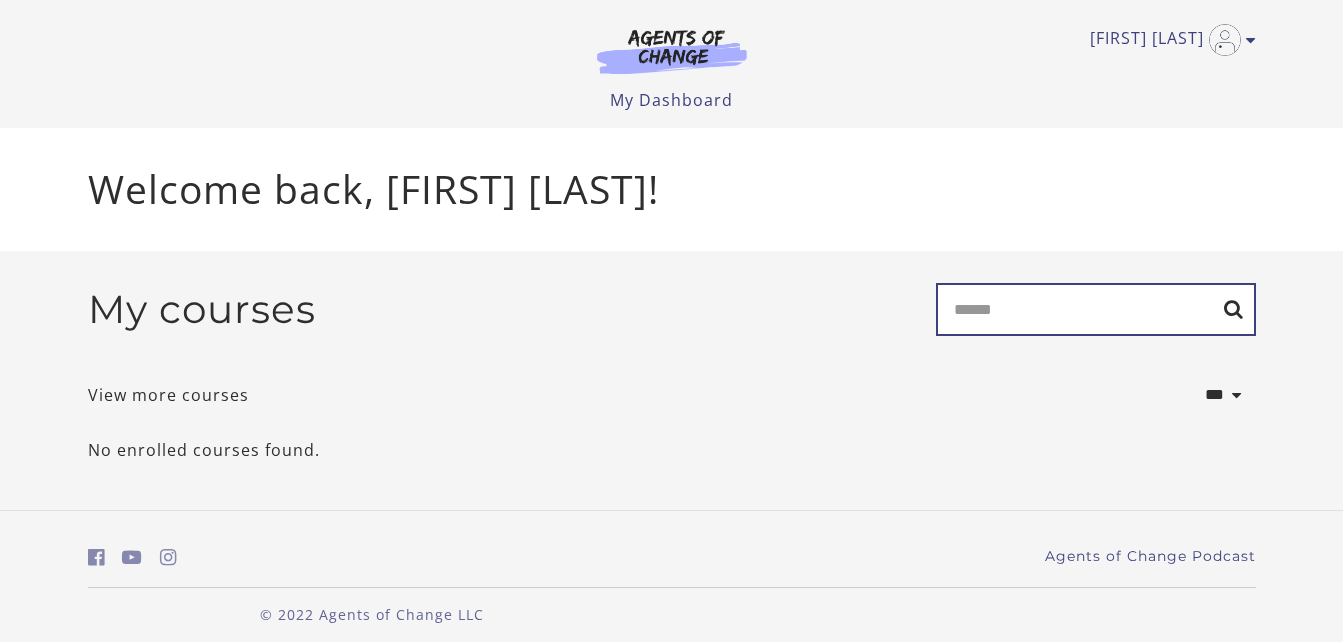 click on "Search" at bounding box center (1096, 309) 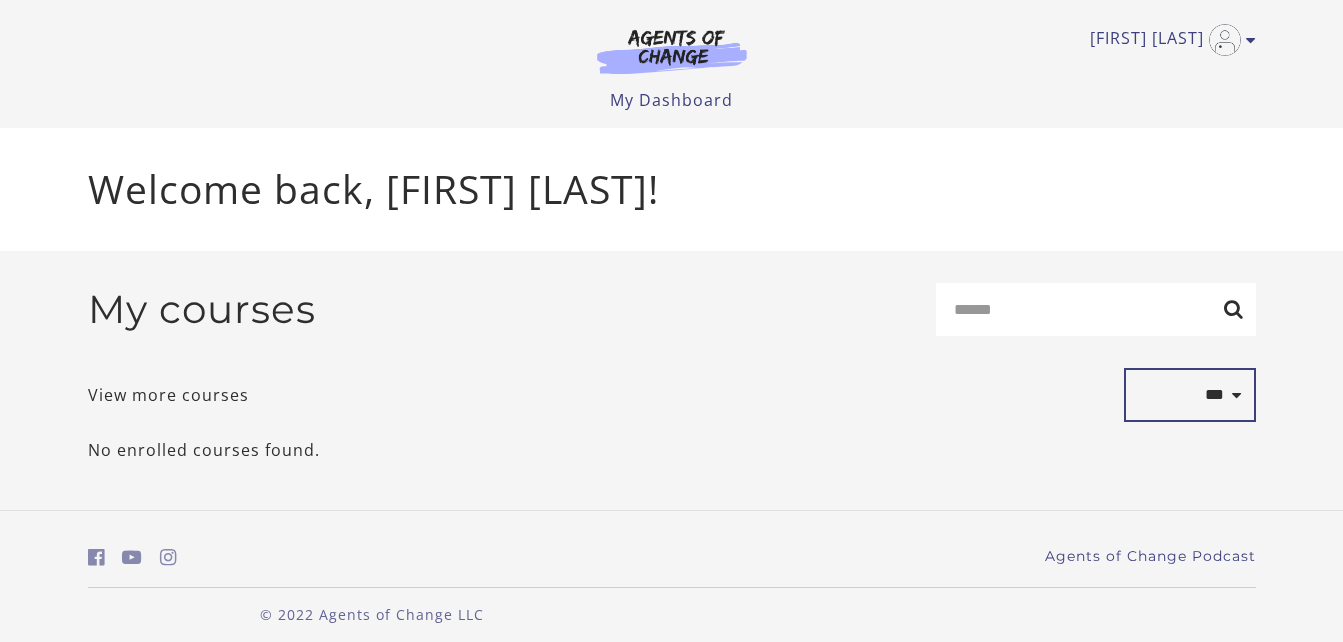 click on "**********" at bounding box center [1190, 395] 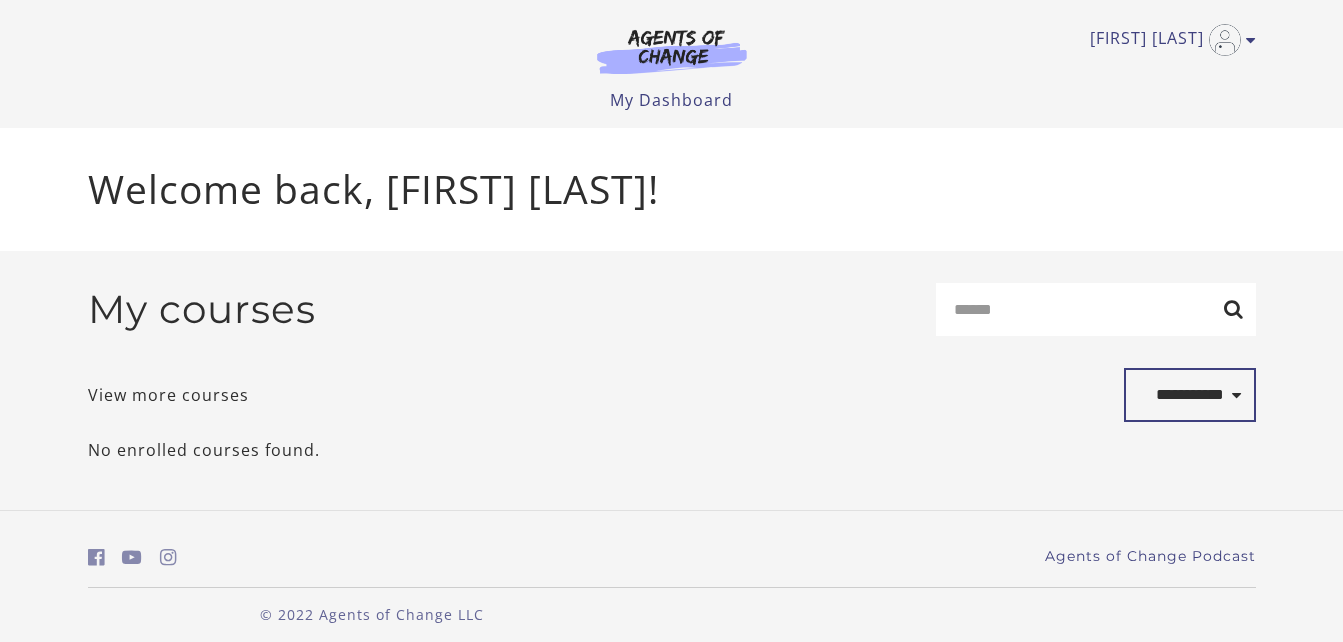 click on "**********" at bounding box center [1190, 395] 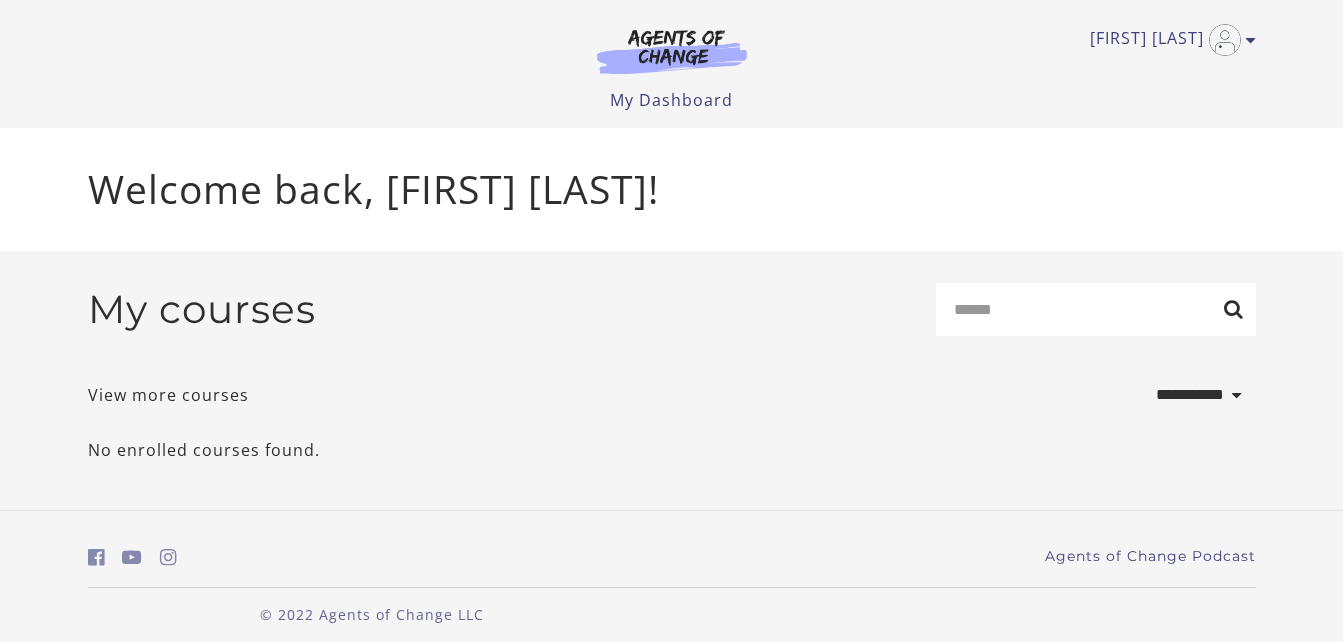 scroll, scrollTop: 0, scrollLeft: 0, axis: both 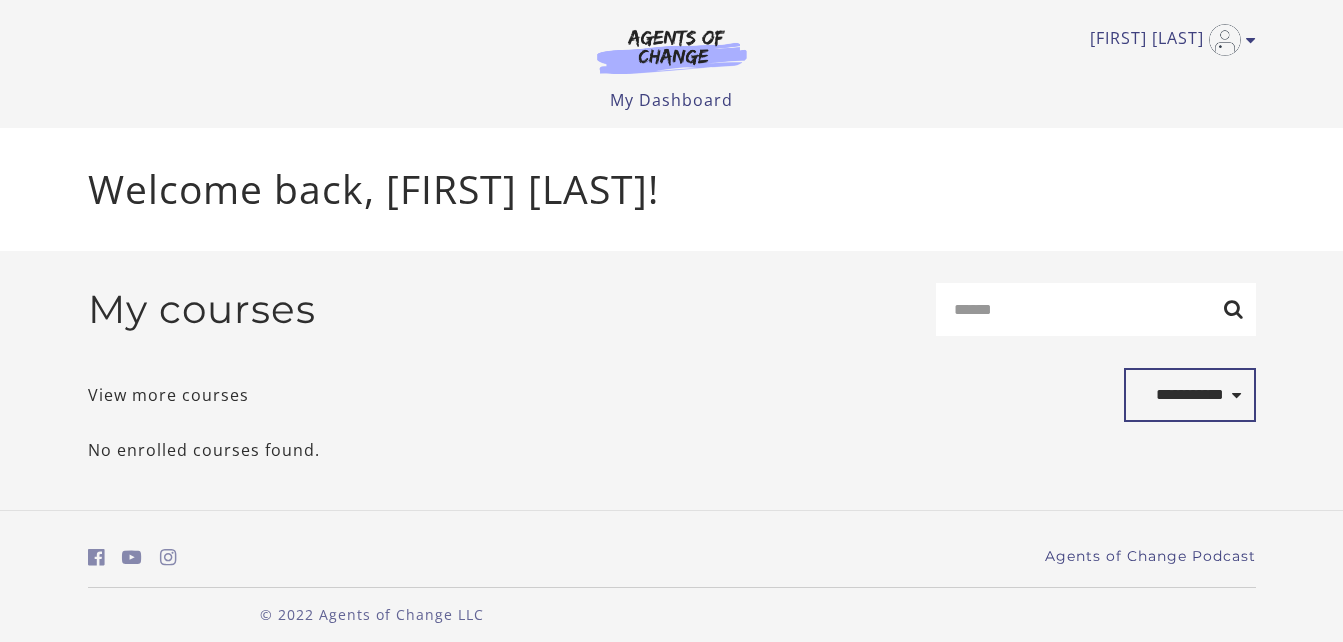 click on "**********" at bounding box center [1190, 395] 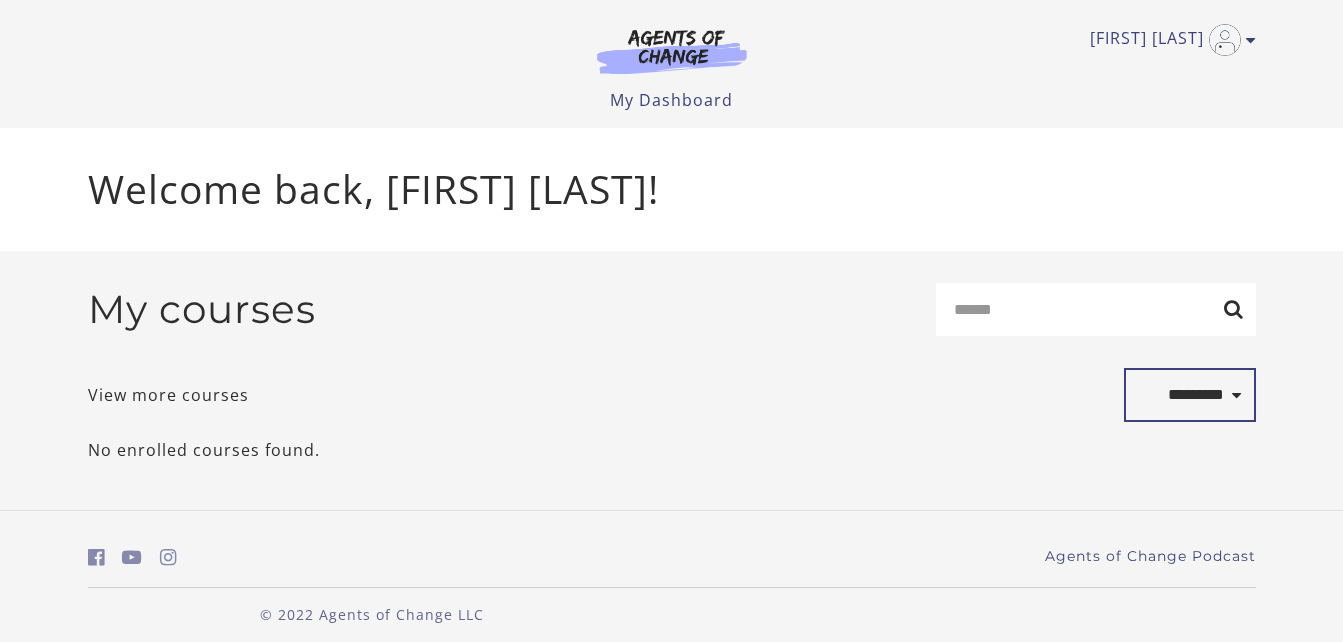 click on "**********" at bounding box center [1190, 395] 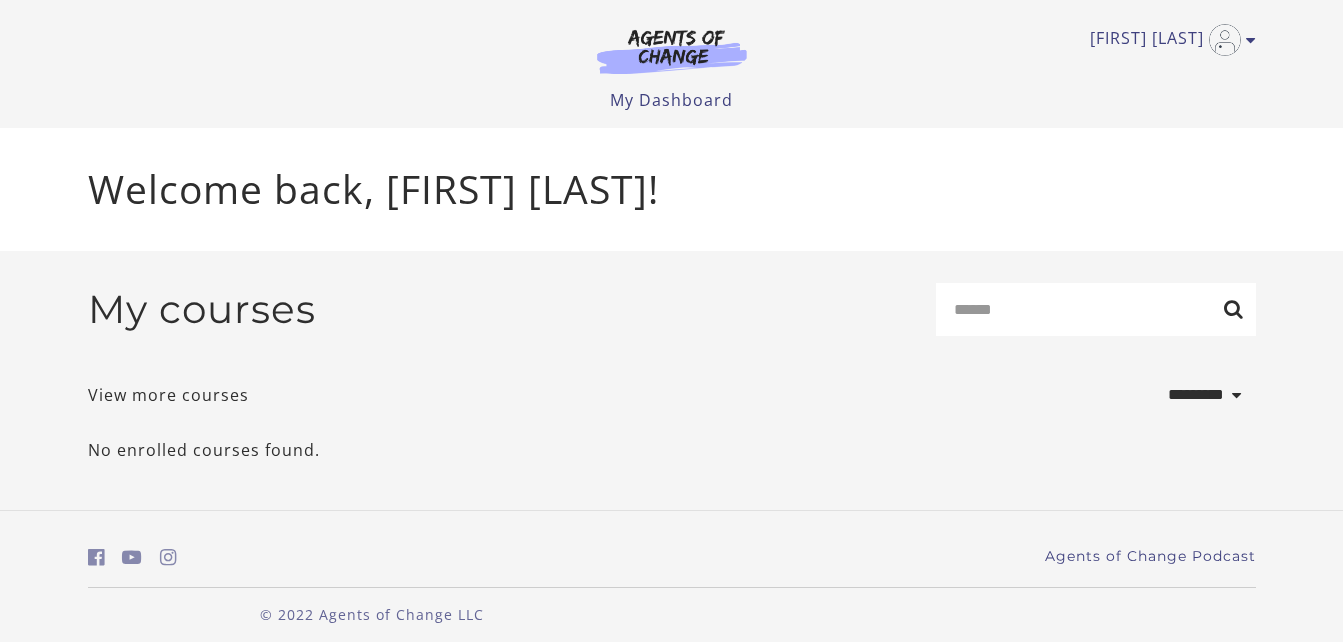 scroll, scrollTop: 0, scrollLeft: 0, axis: both 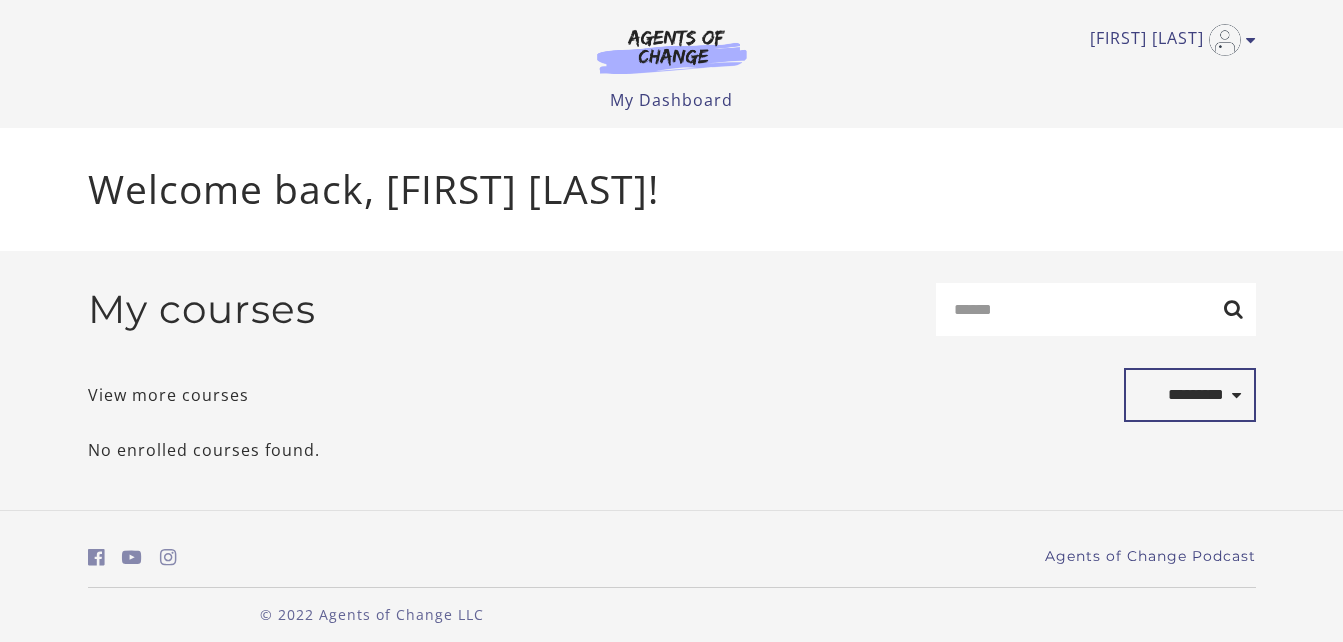 click on "**********" at bounding box center (1190, 395) 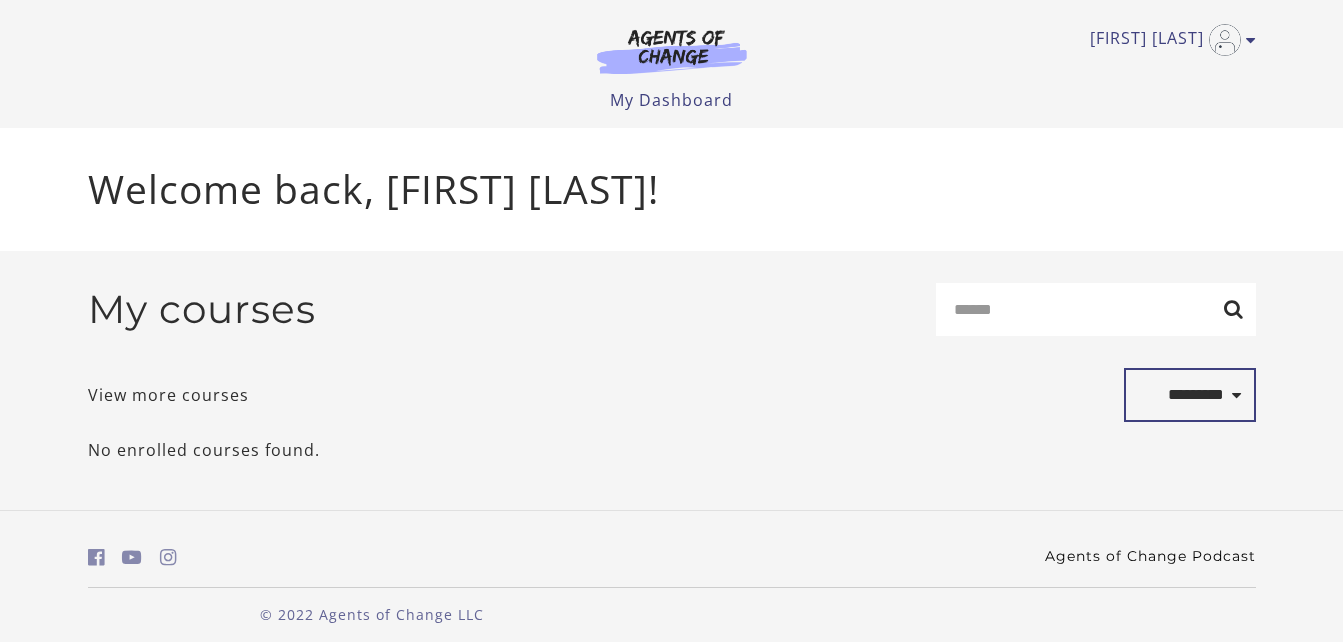 select on "*******" 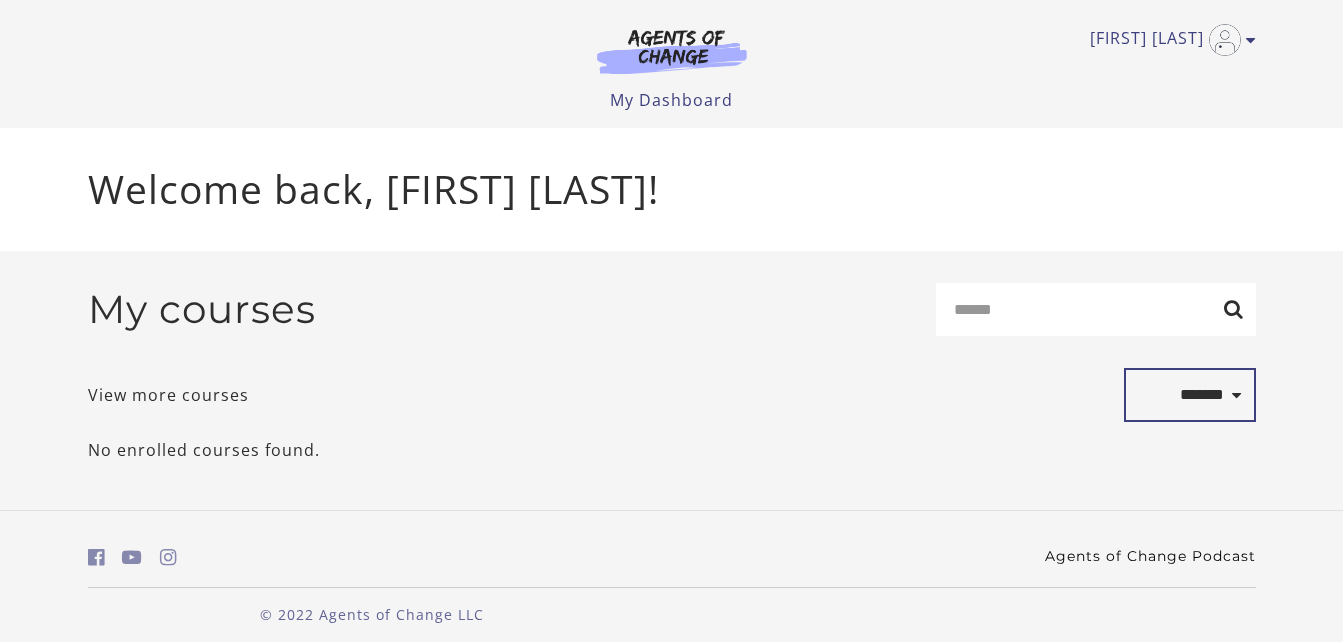 click on "**********" at bounding box center [1190, 395] 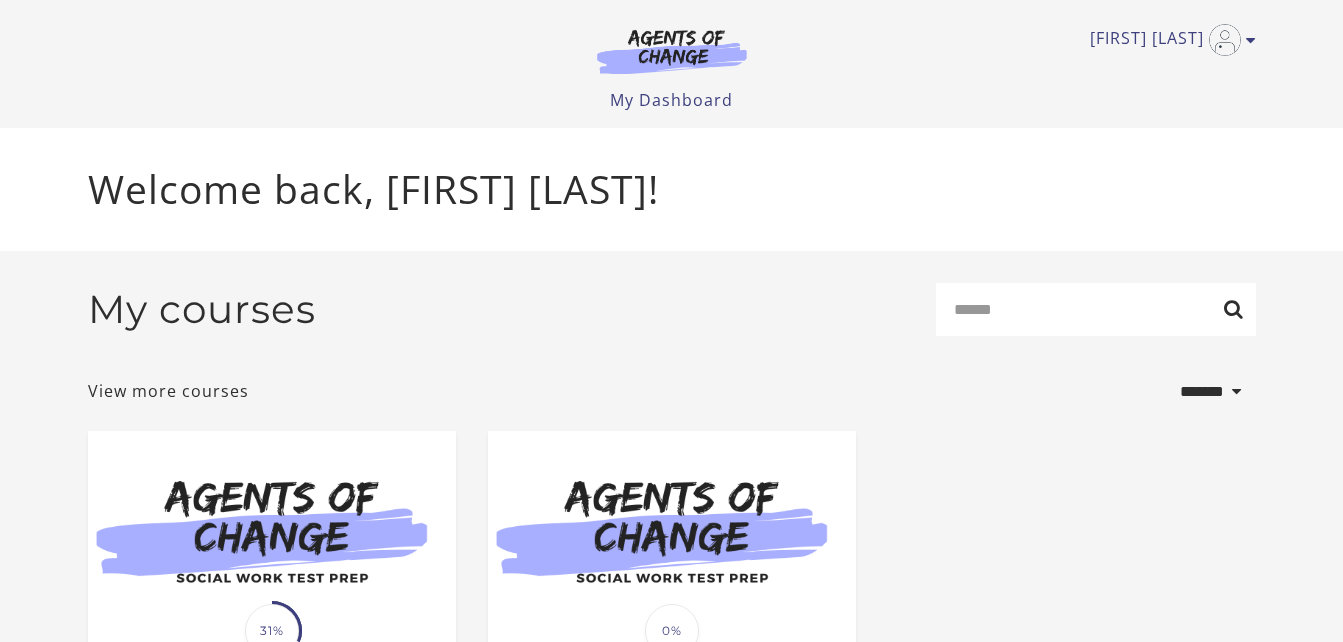 select on "*******" 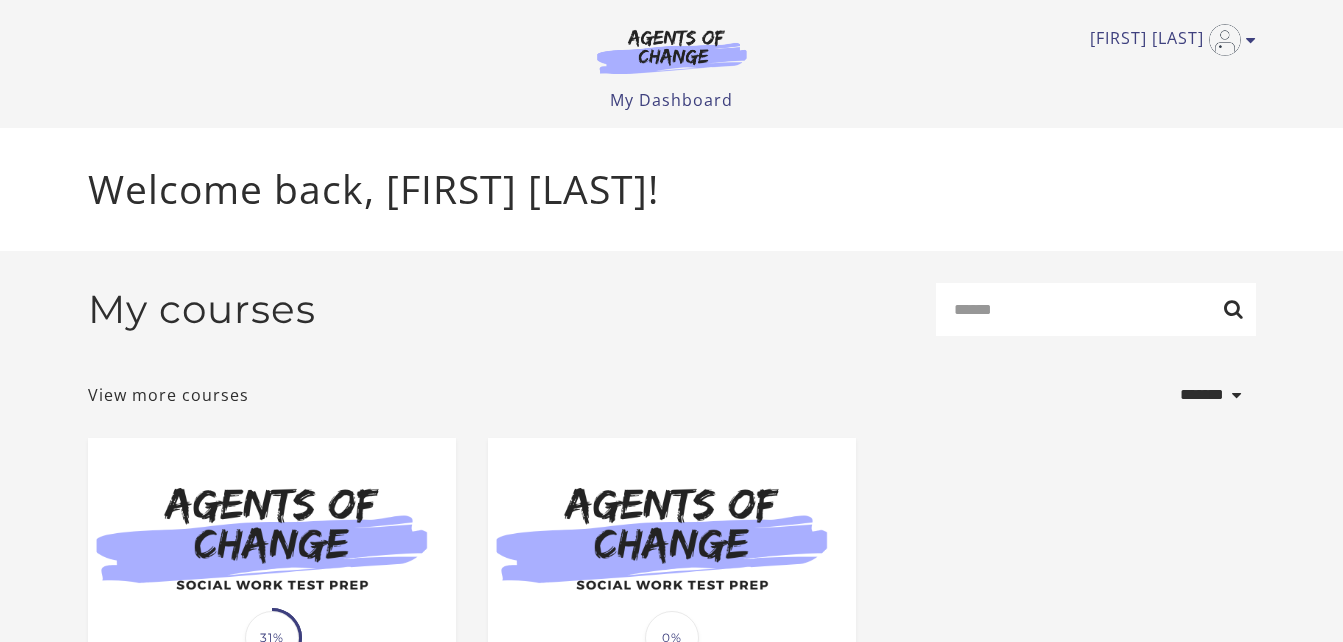 scroll, scrollTop: 0, scrollLeft: 0, axis: both 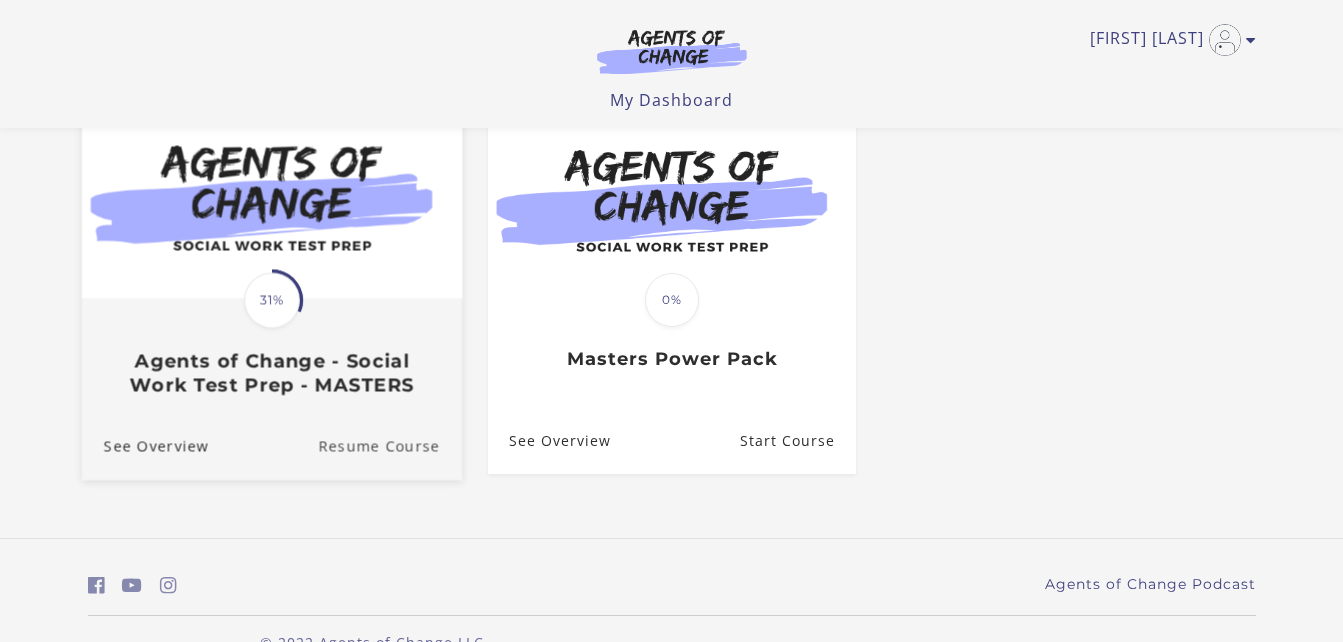 click on "Resume Course" at bounding box center [390, 446] 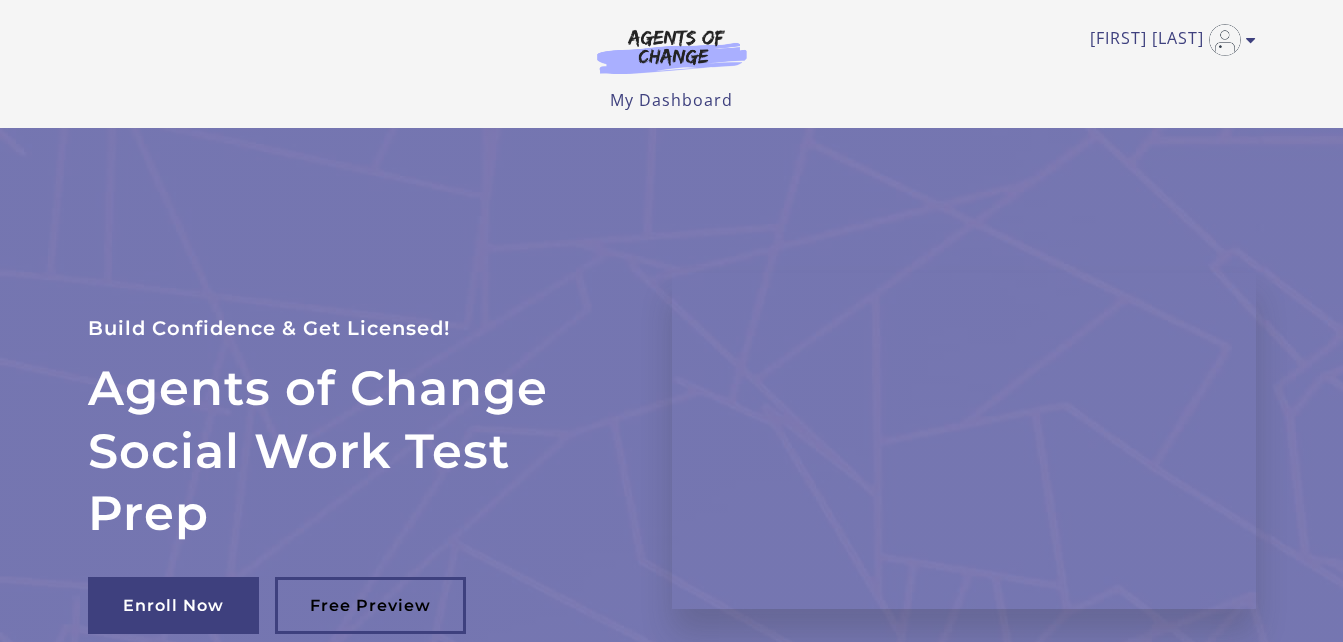 scroll, scrollTop: 0, scrollLeft: 0, axis: both 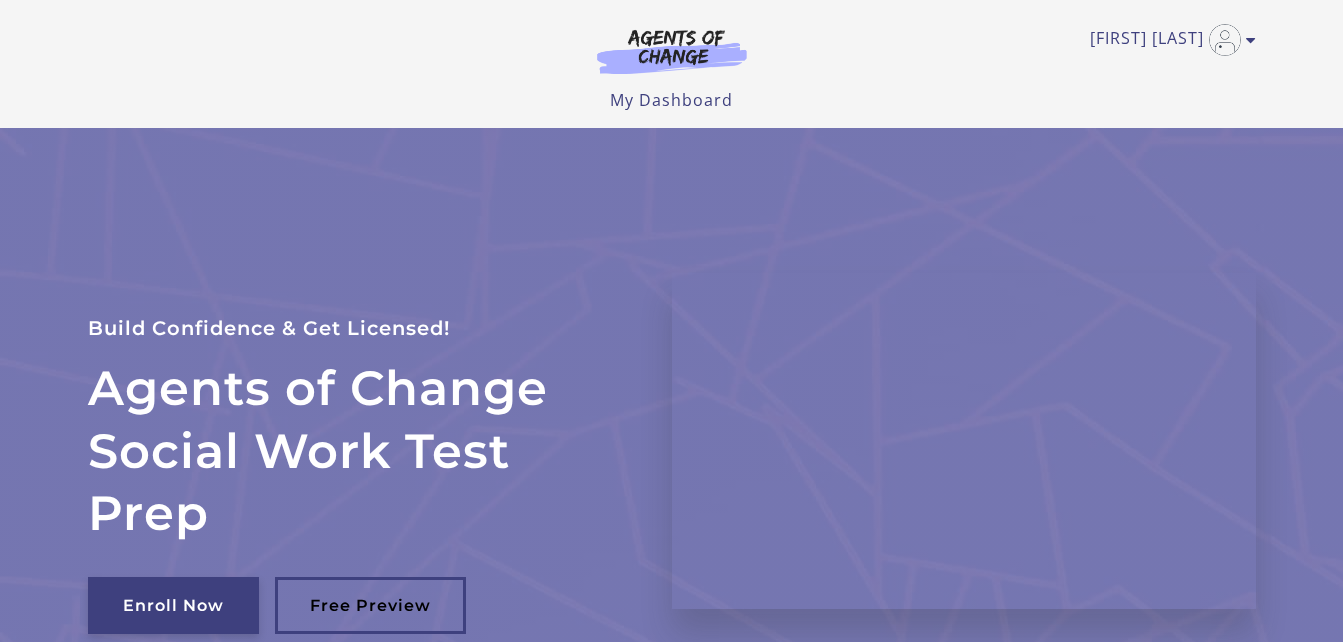 click on "Enroll Now" at bounding box center (173, 605) 